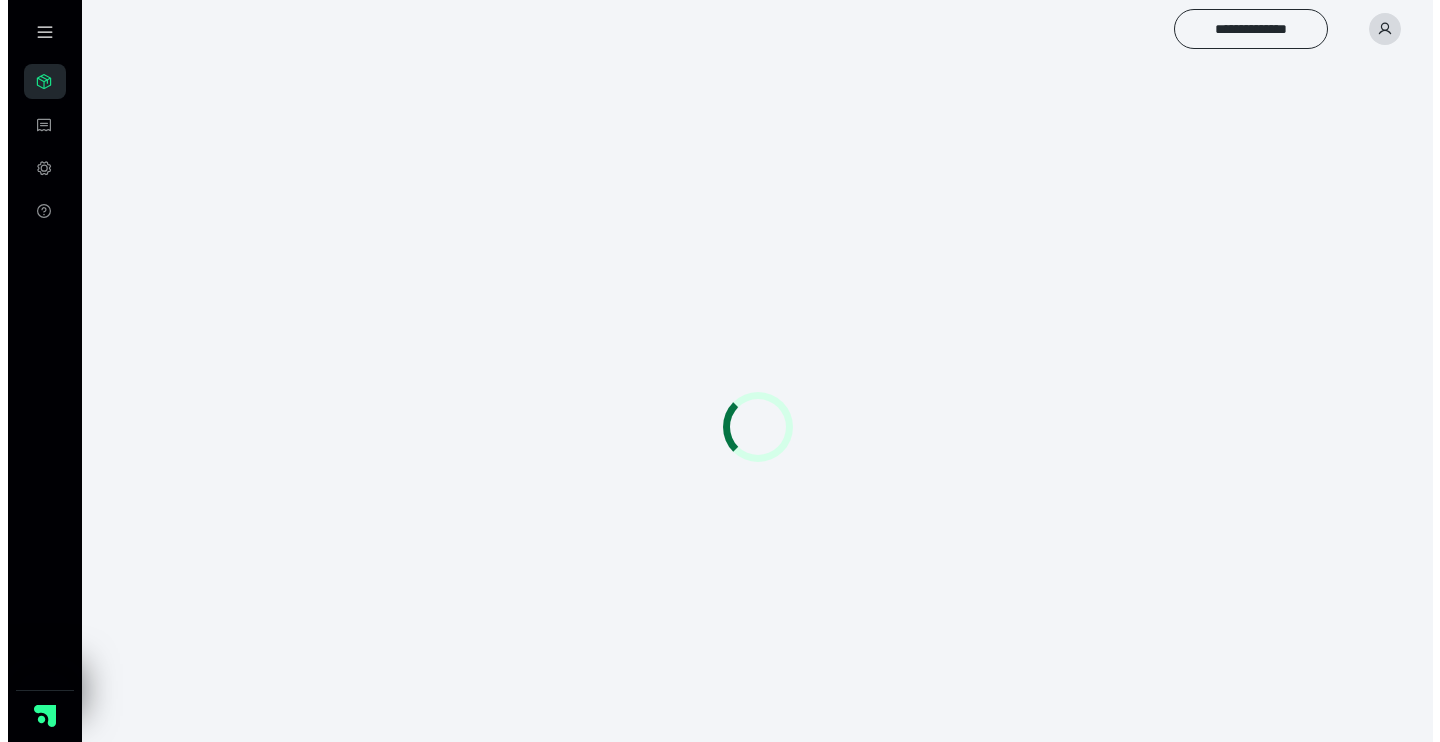 scroll, scrollTop: 0, scrollLeft: 0, axis: both 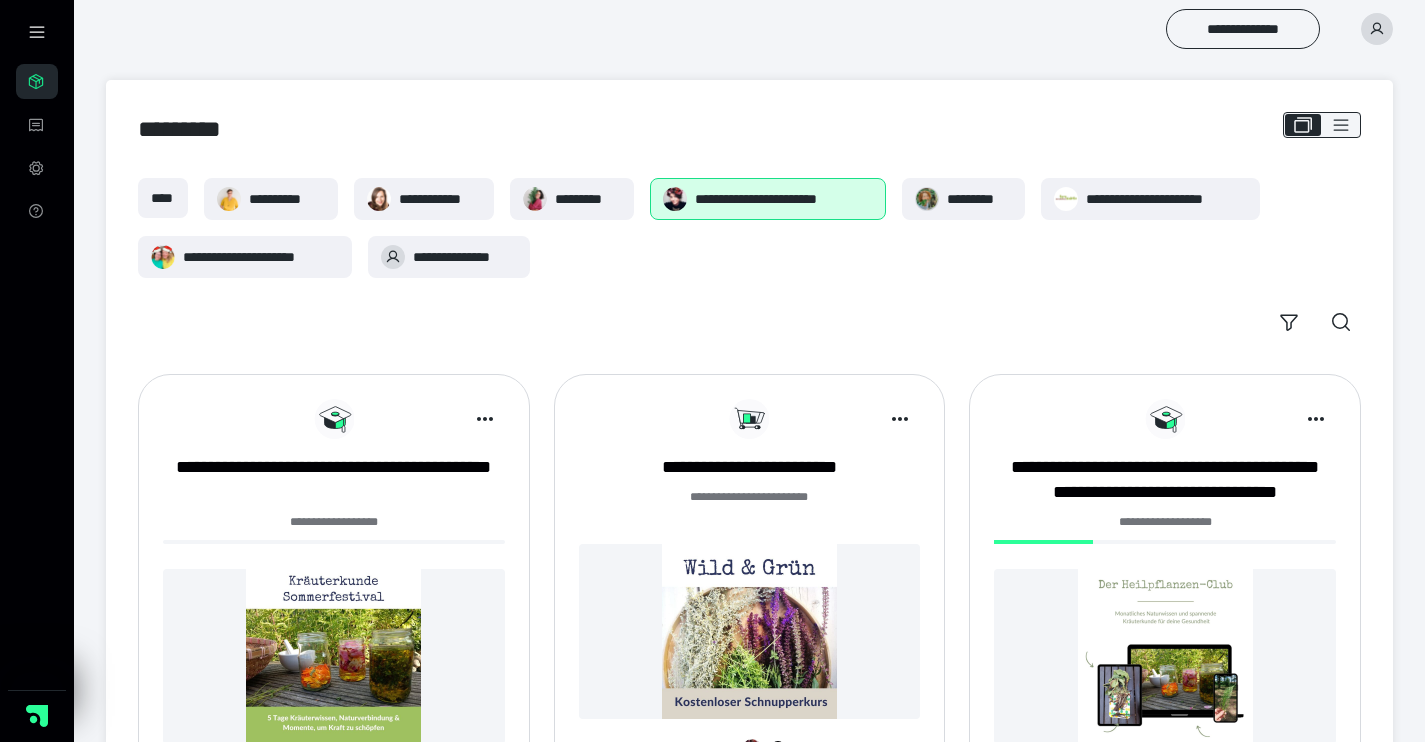 click at bounding box center [1165, 656] 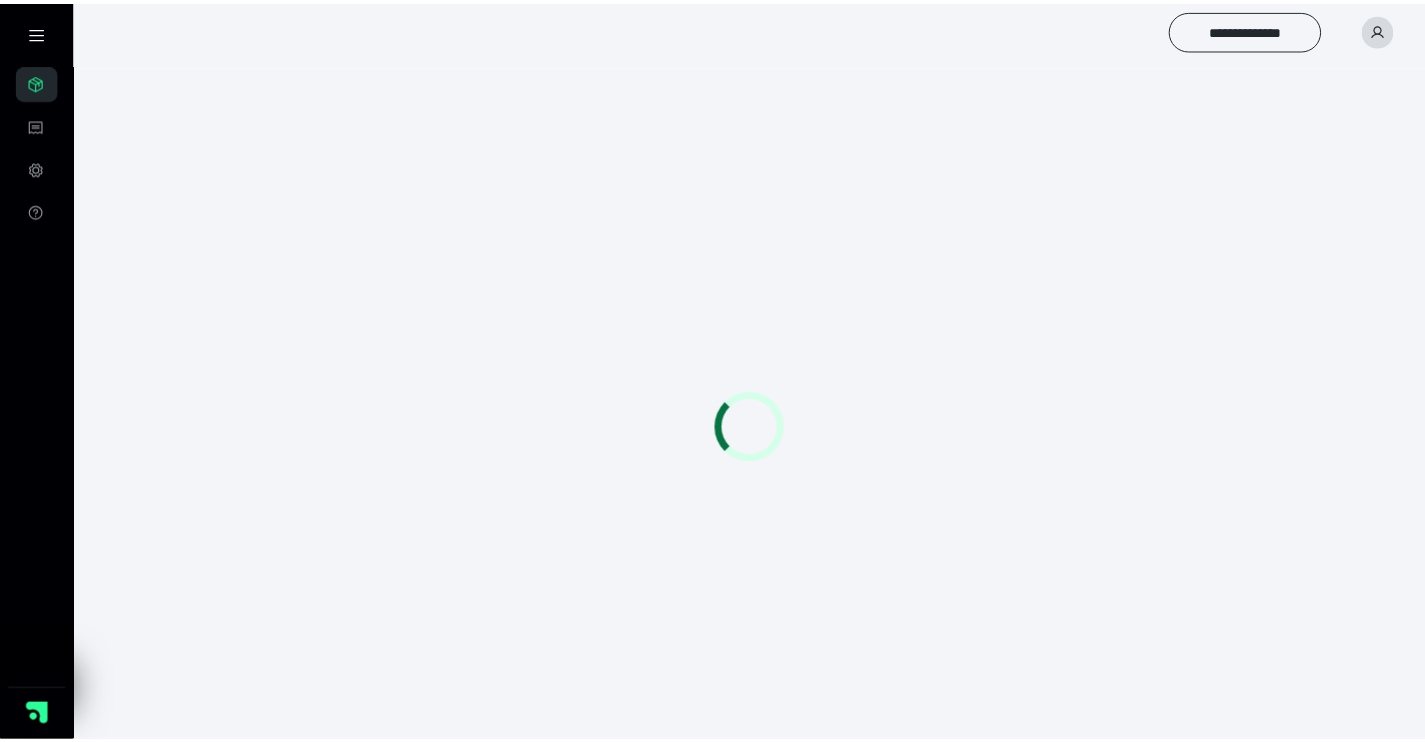 scroll, scrollTop: 0, scrollLeft: 0, axis: both 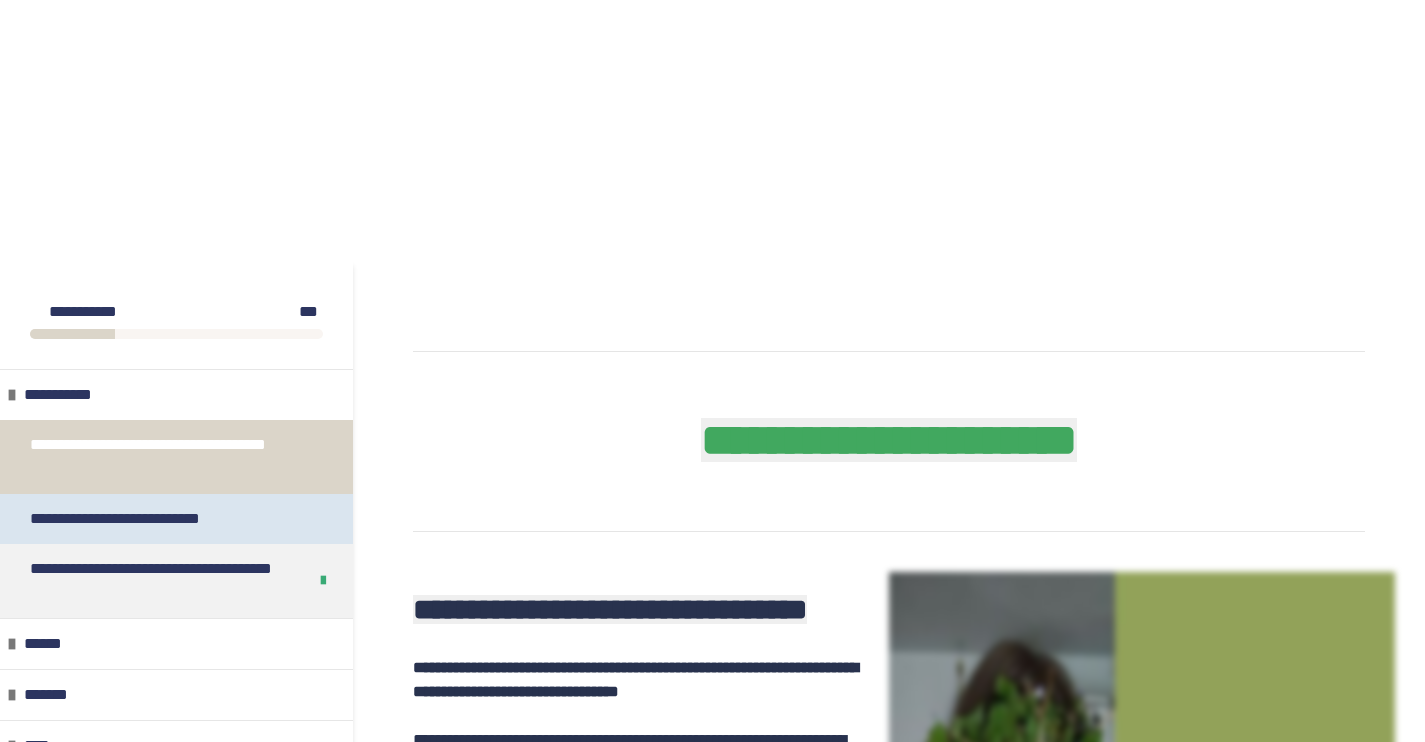 click on "**********" at bounding box center [164, 519] 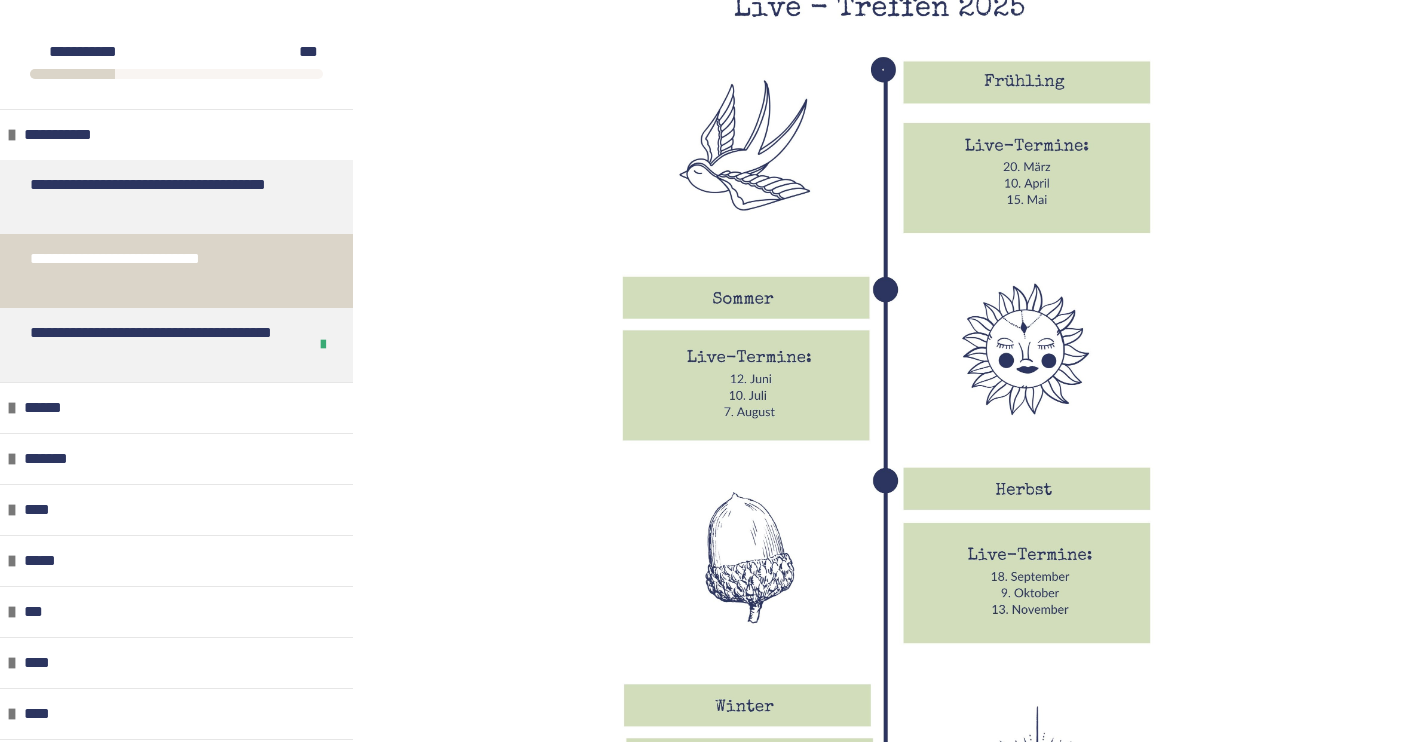 scroll, scrollTop: 2126, scrollLeft: 0, axis: vertical 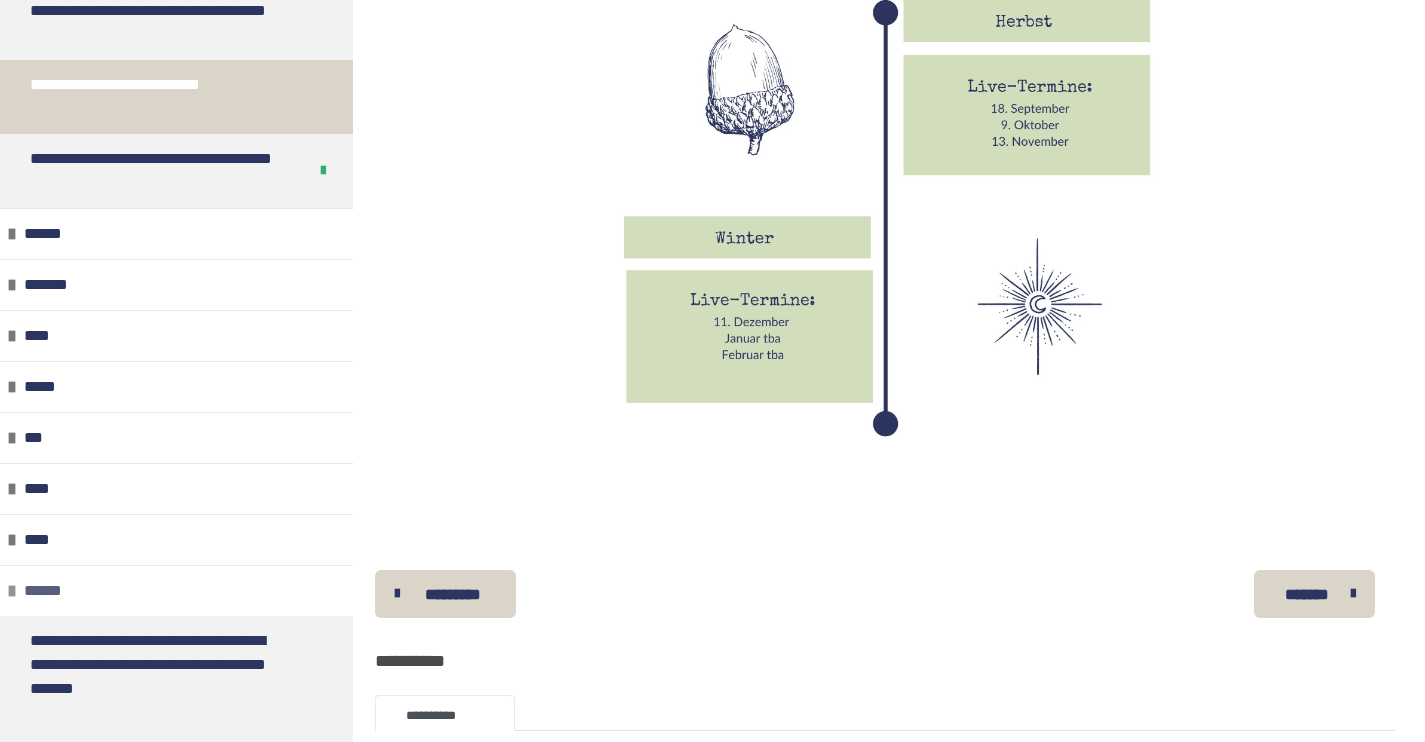 click on "******" at bounding box center [176, 590] 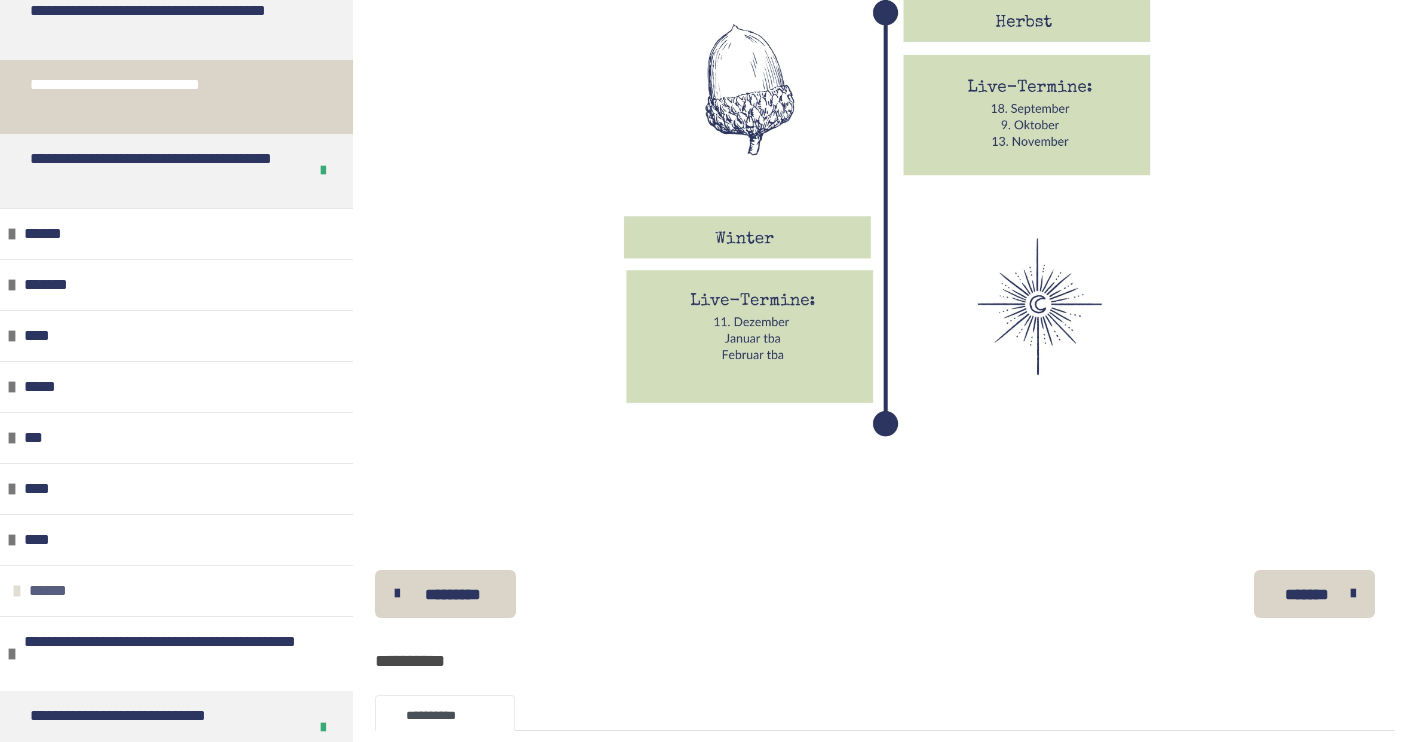 click on "******" at bounding box center (176, 590) 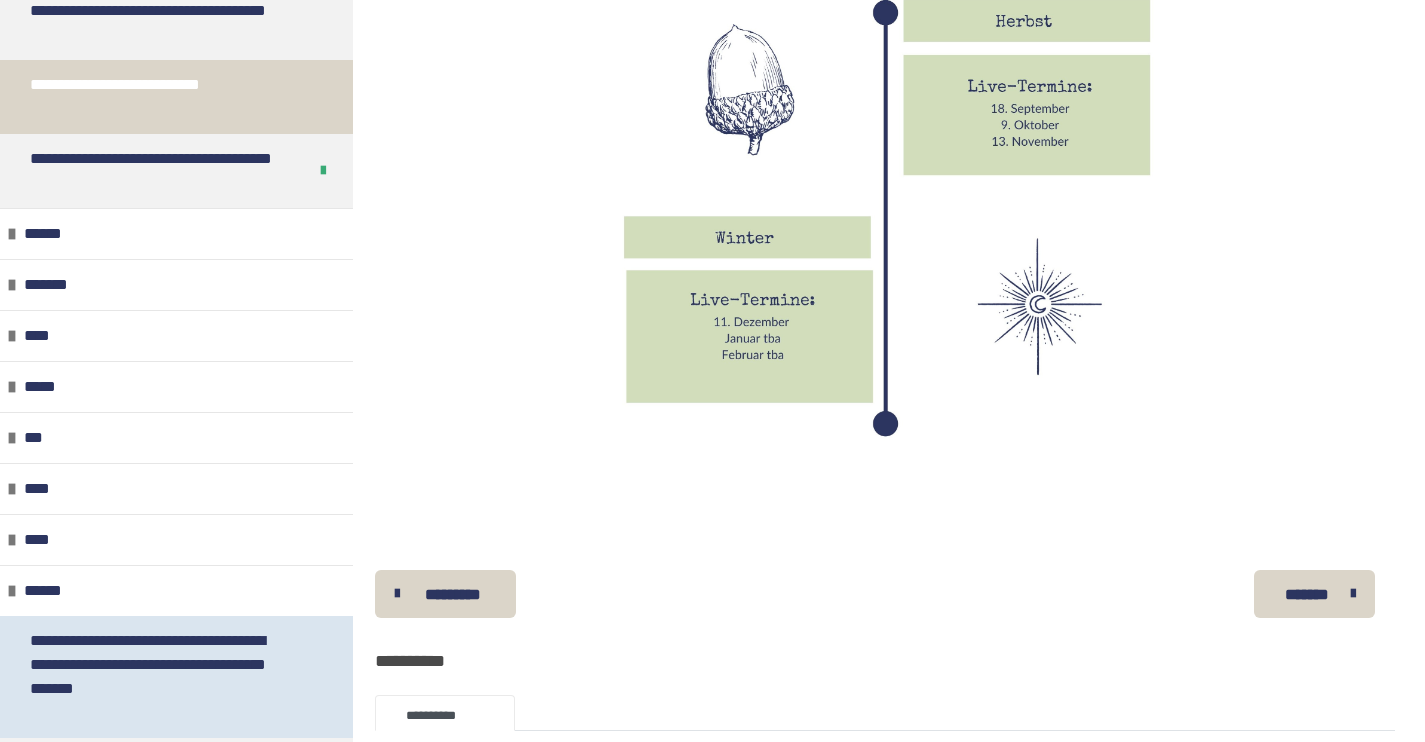 click on "**********" at bounding box center [161, 677] 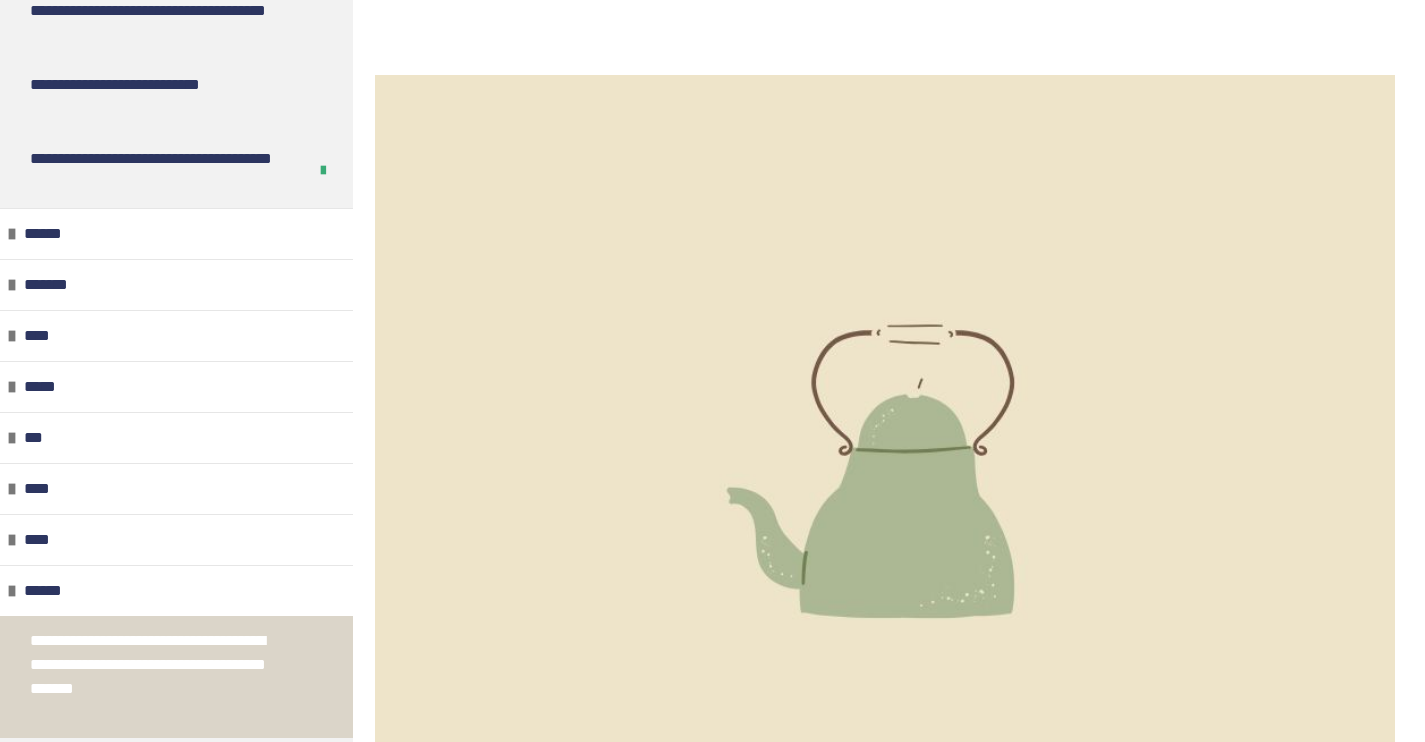 scroll, scrollTop: 3747, scrollLeft: 0, axis: vertical 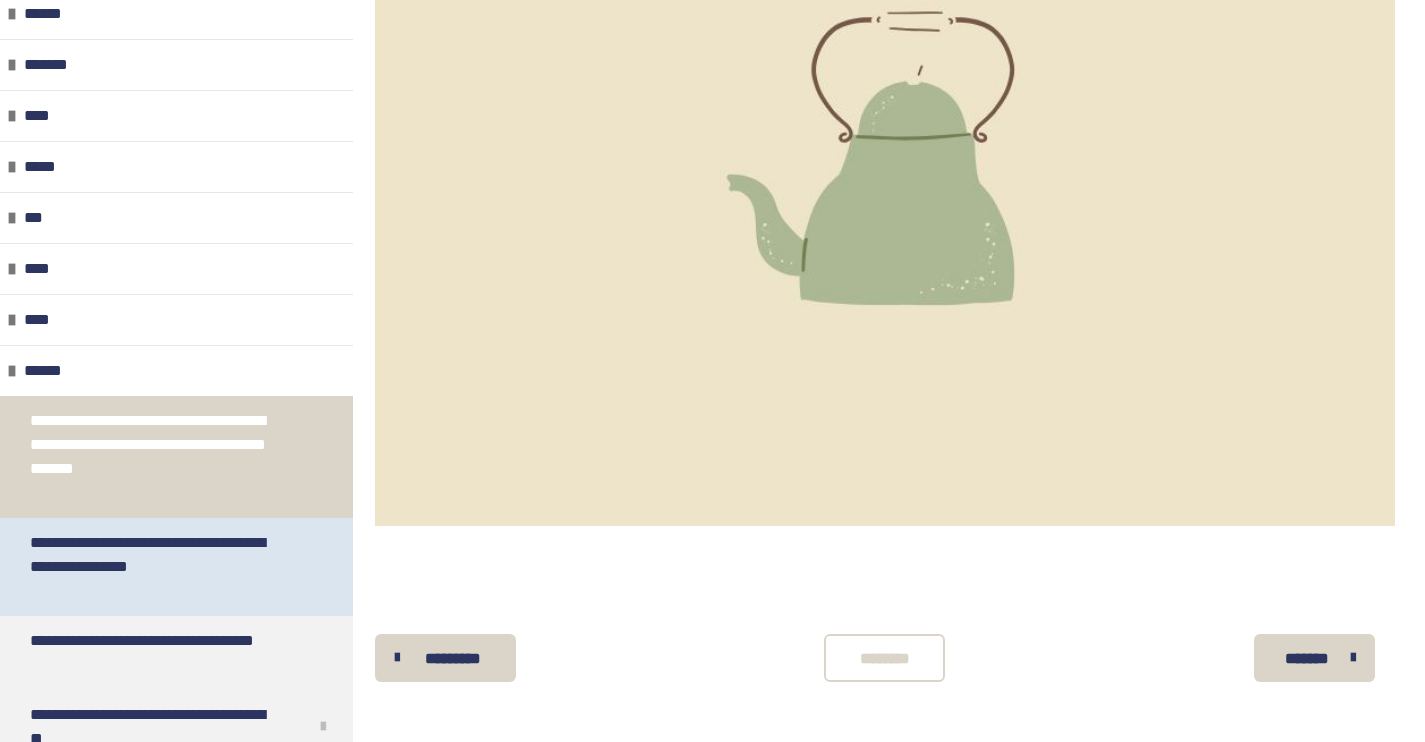 click on "**********" at bounding box center [161, 567] 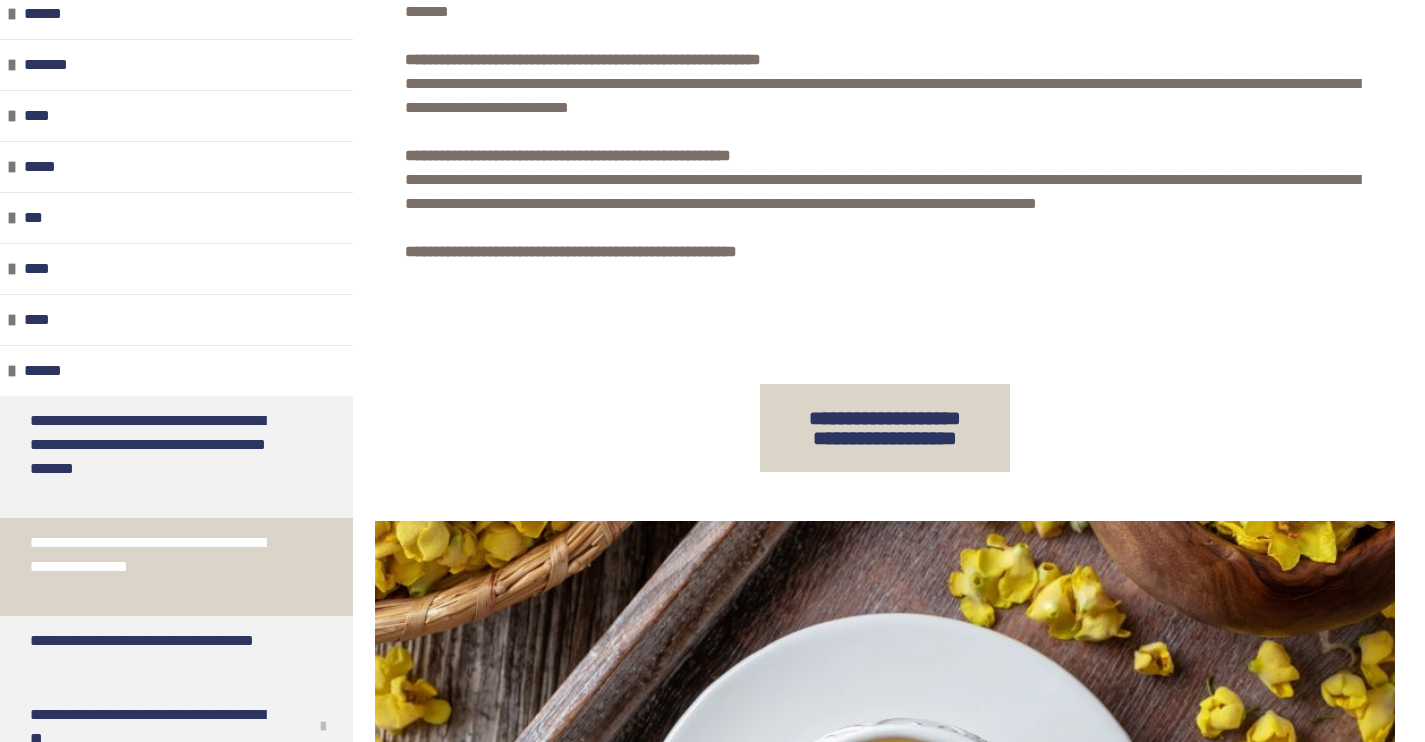 scroll, scrollTop: 740, scrollLeft: 0, axis: vertical 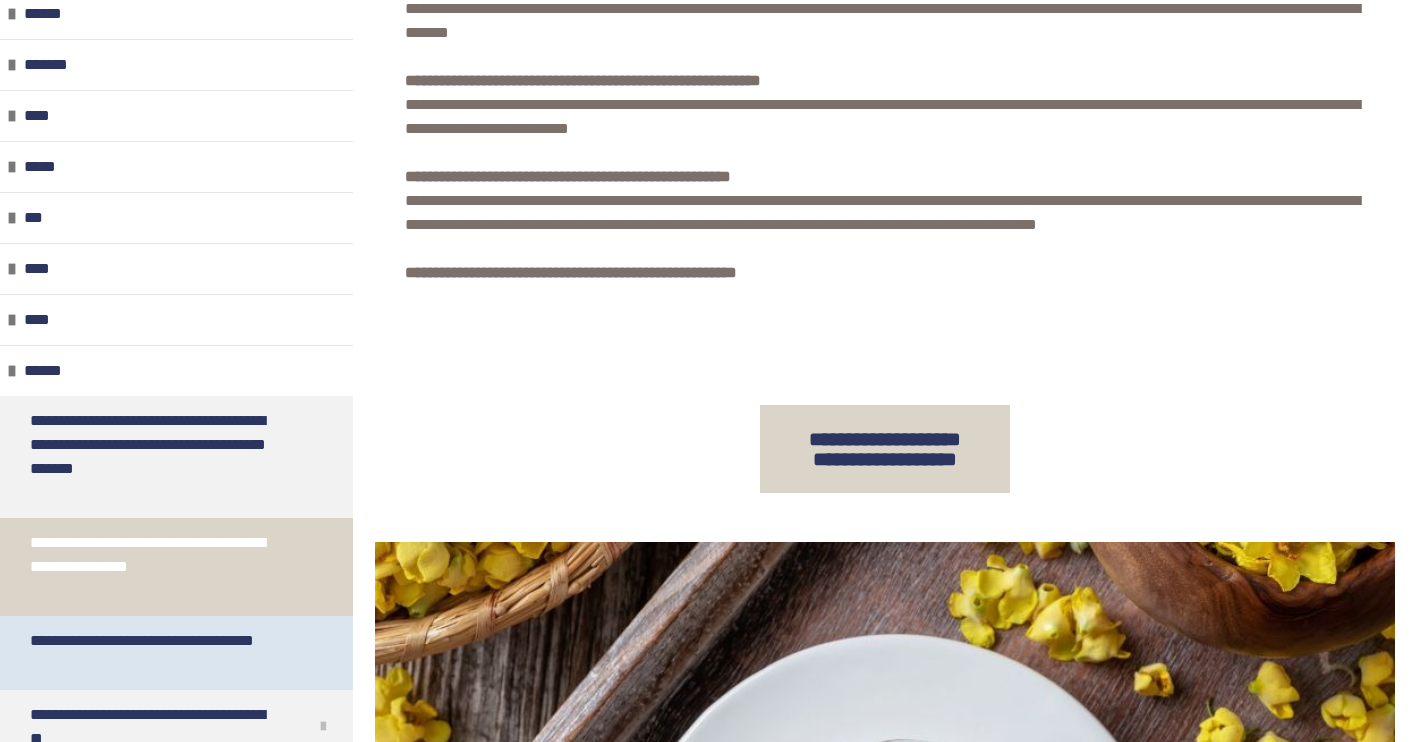 click on "**********" at bounding box center [161, 653] 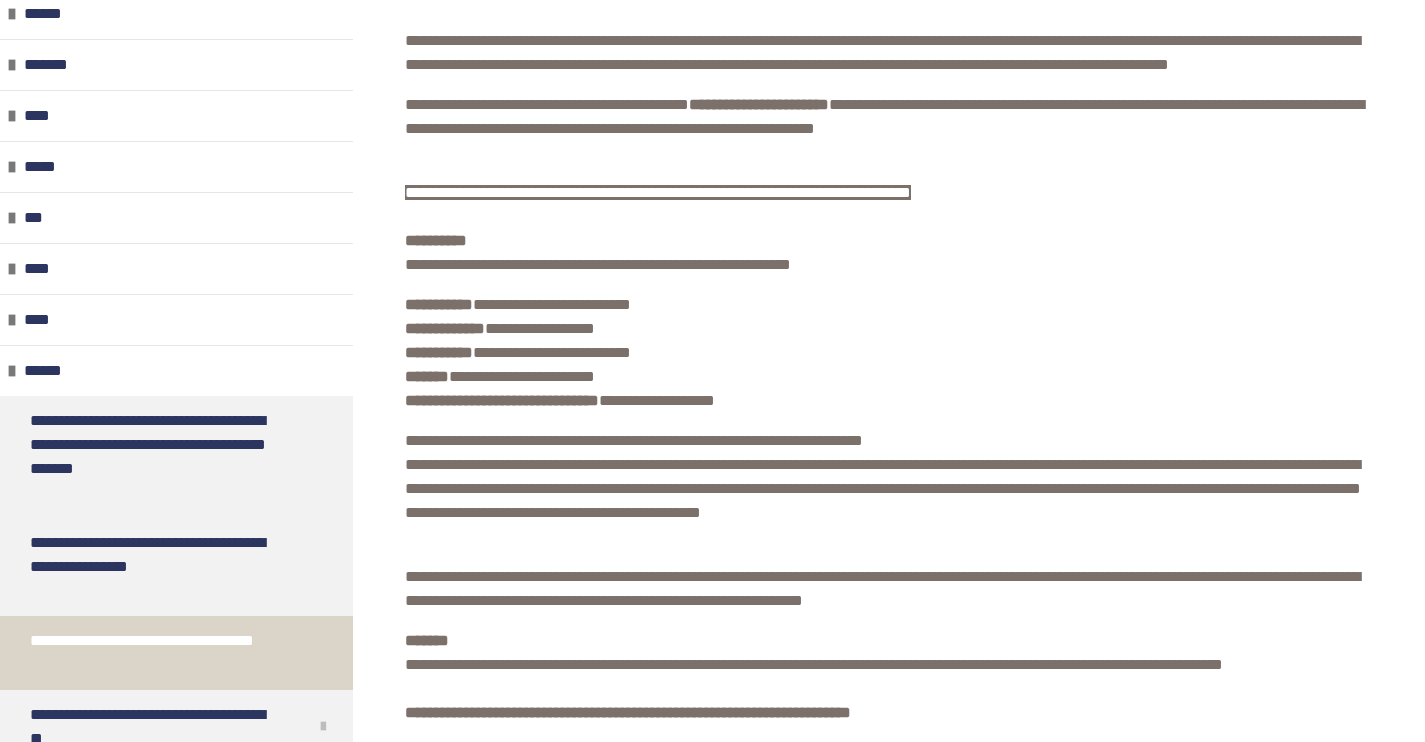 scroll, scrollTop: 1360, scrollLeft: 0, axis: vertical 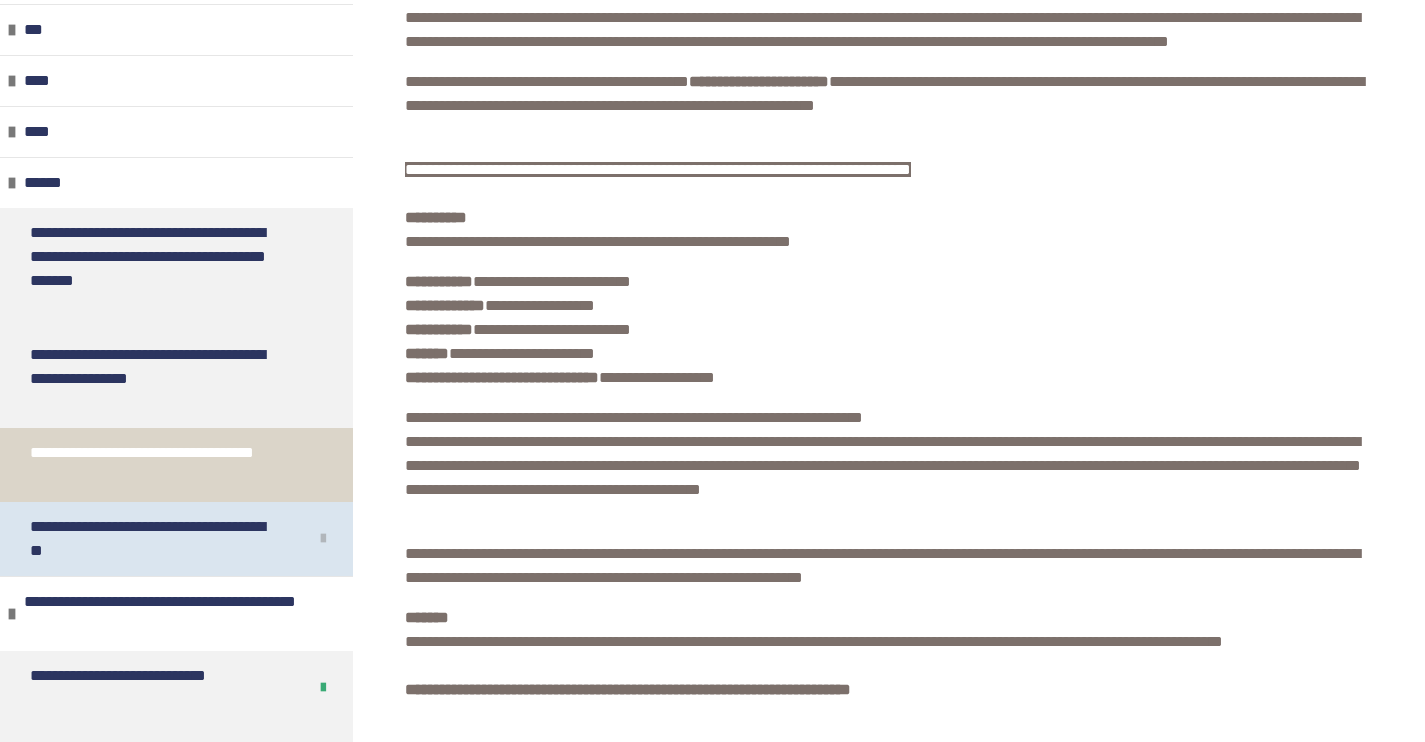 click on "**********" at bounding box center (154, 539) 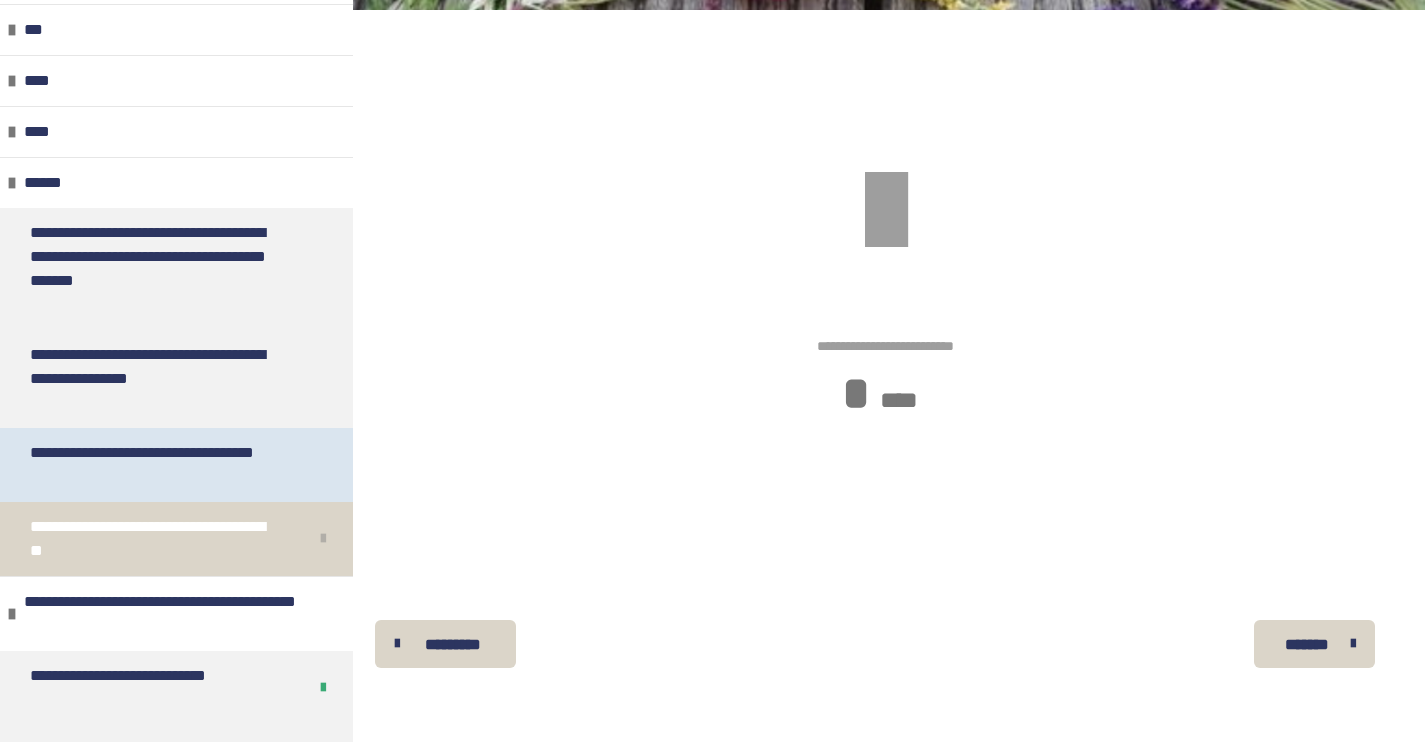 click on "**********" at bounding box center [161, 465] 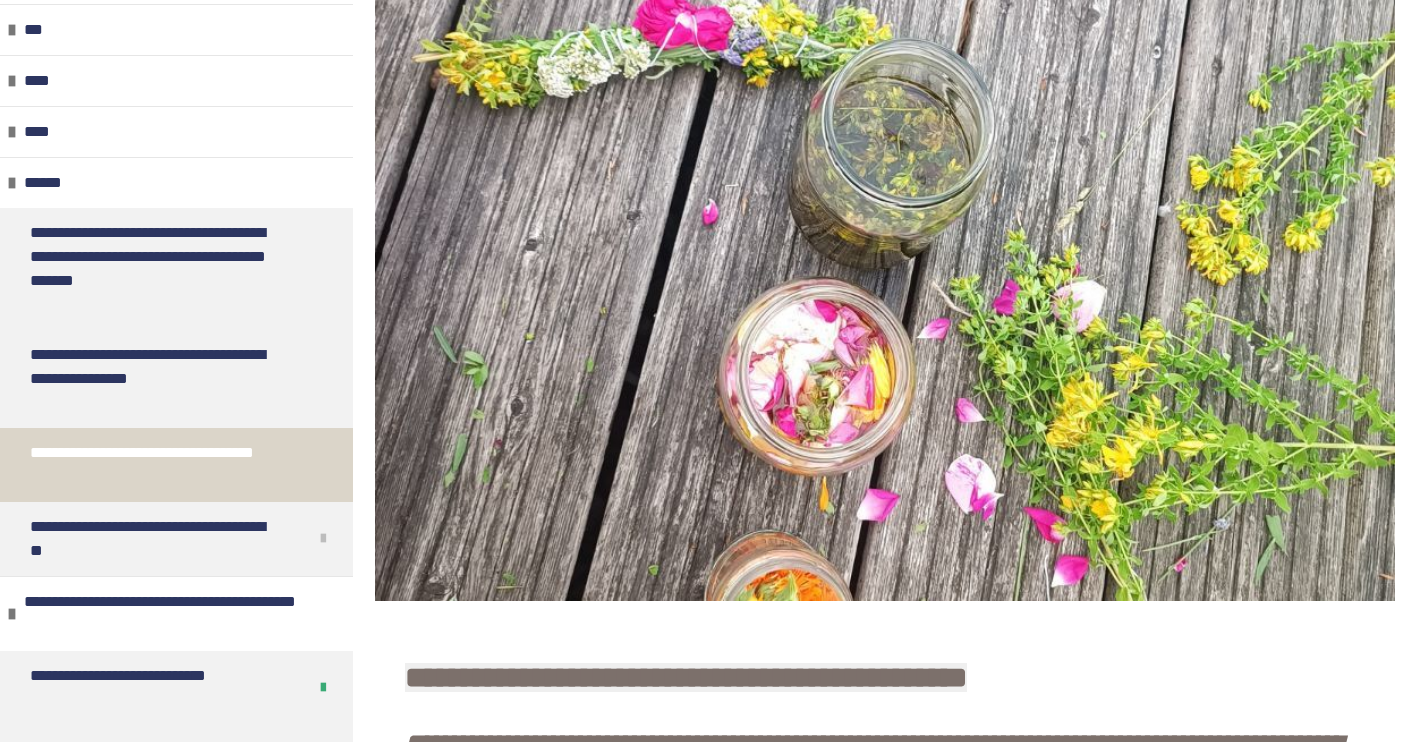 scroll, scrollTop: 2, scrollLeft: 0, axis: vertical 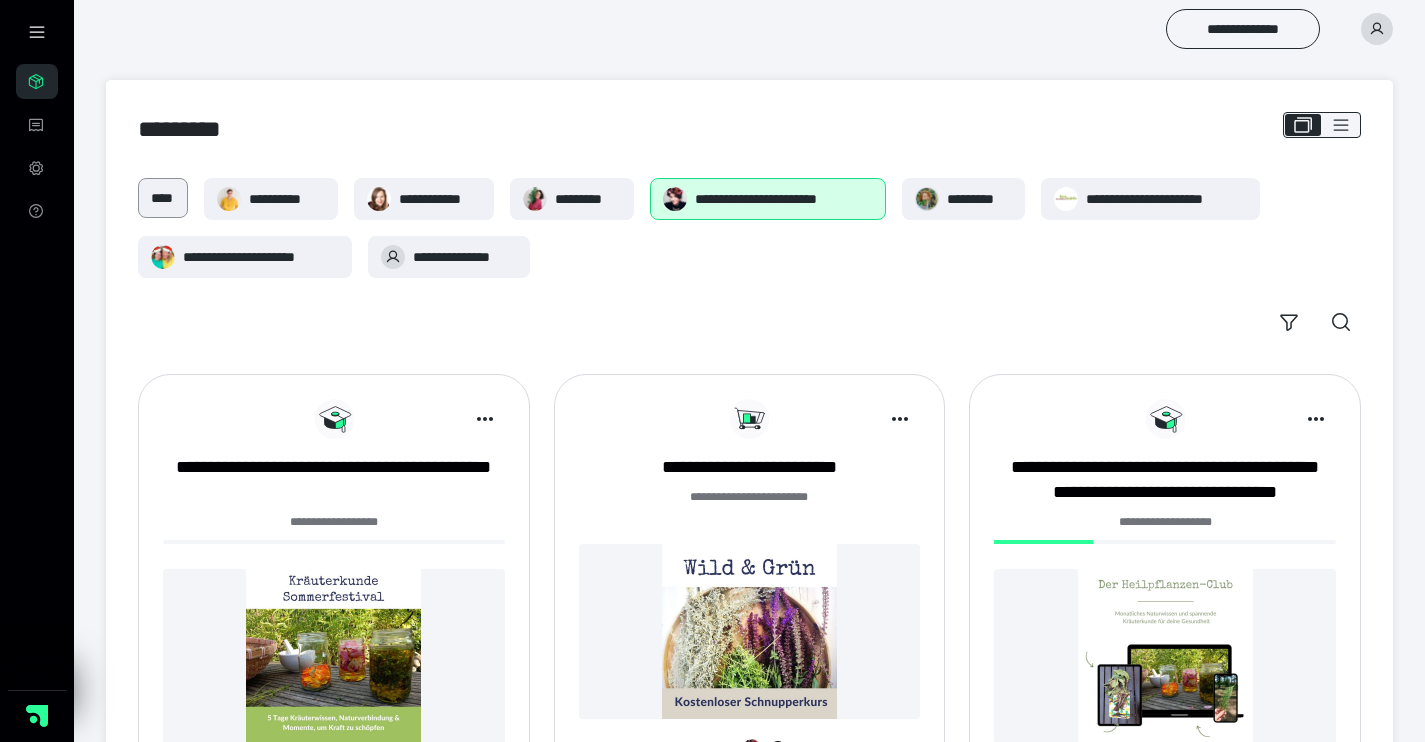 click on "****" at bounding box center [163, 198] 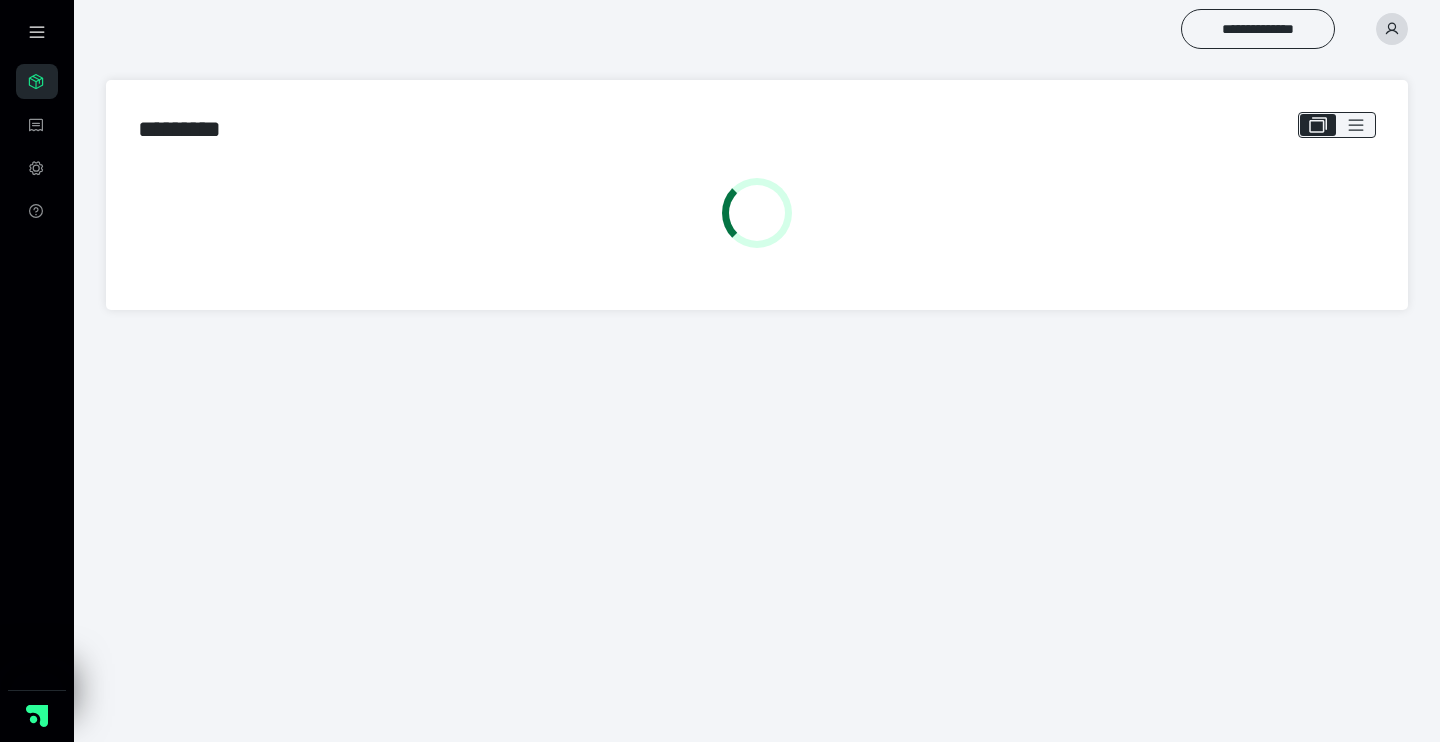scroll, scrollTop: 0, scrollLeft: 0, axis: both 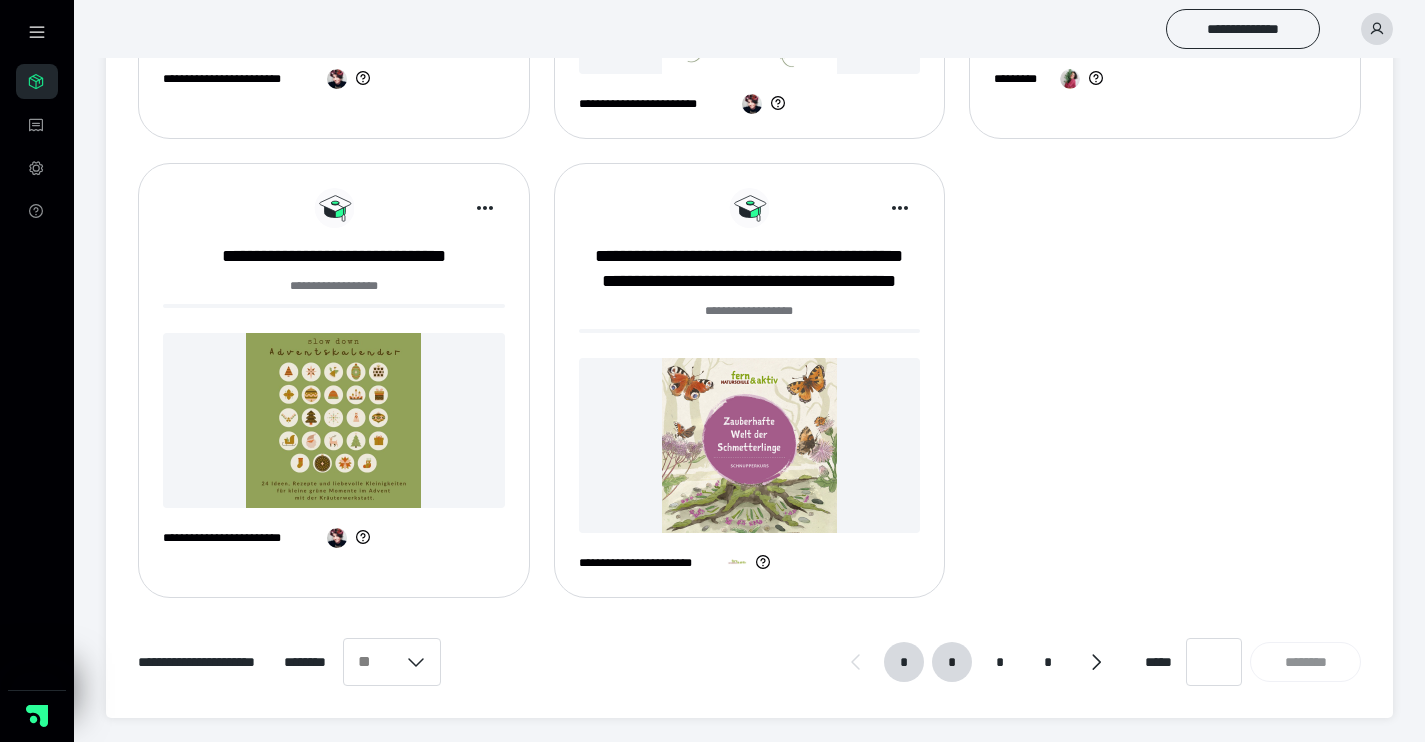 click on "*" at bounding box center [952, 662] 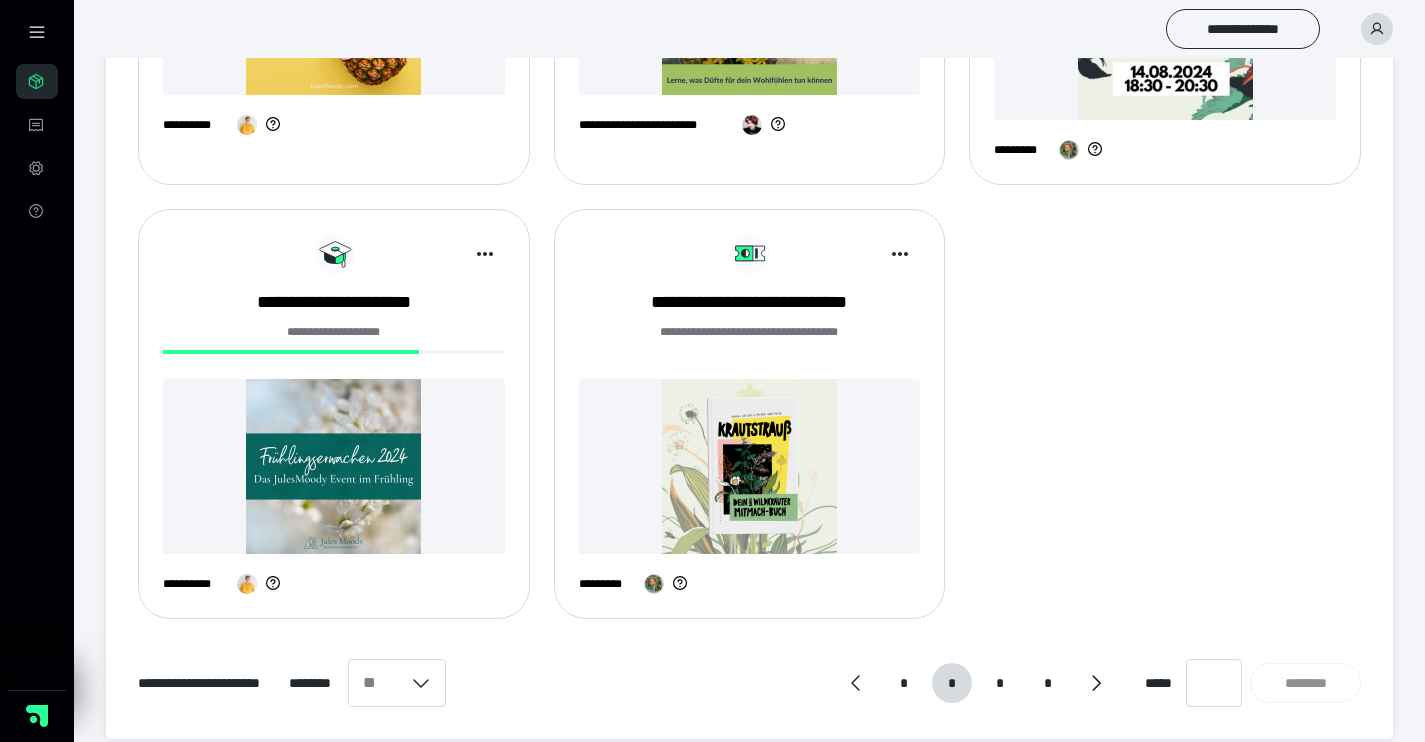scroll, scrollTop: 1563, scrollLeft: 0, axis: vertical 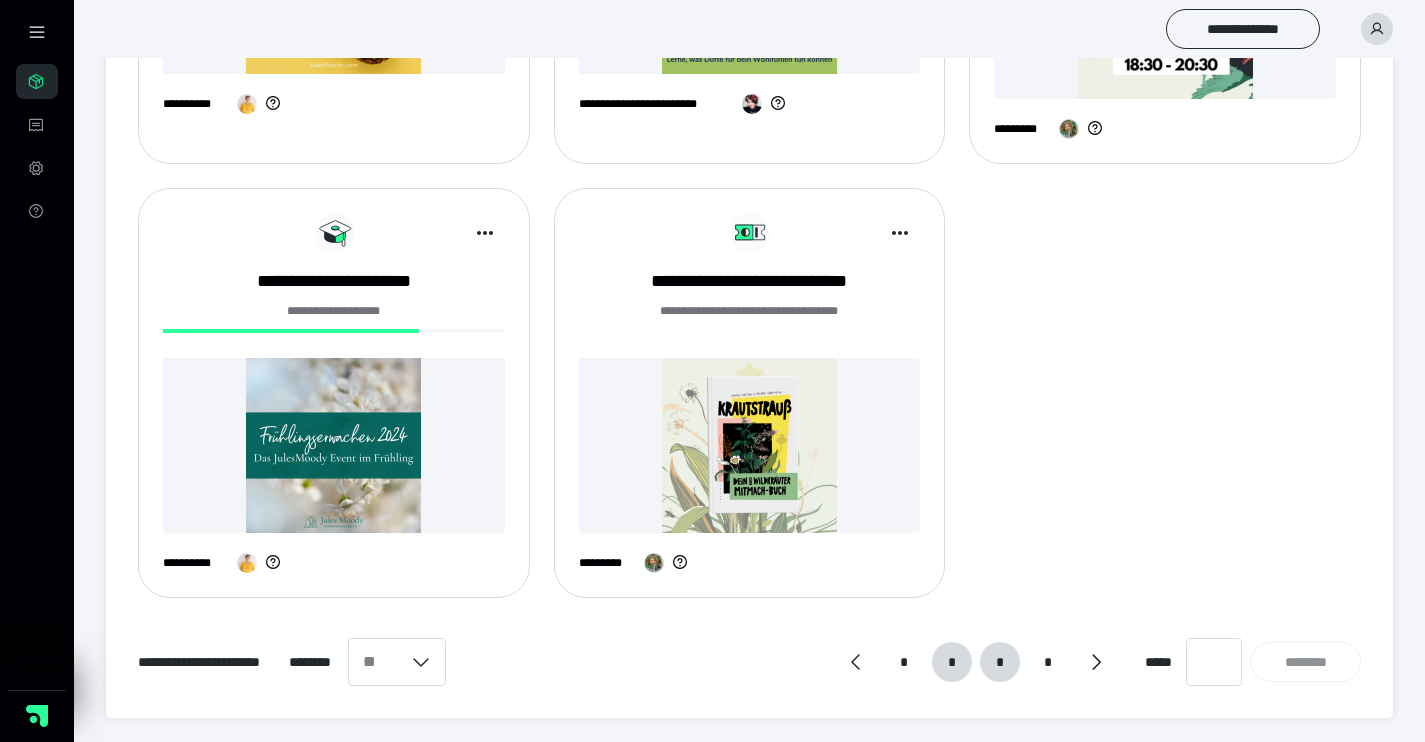 click on "*" at bounding box center (999, 662) 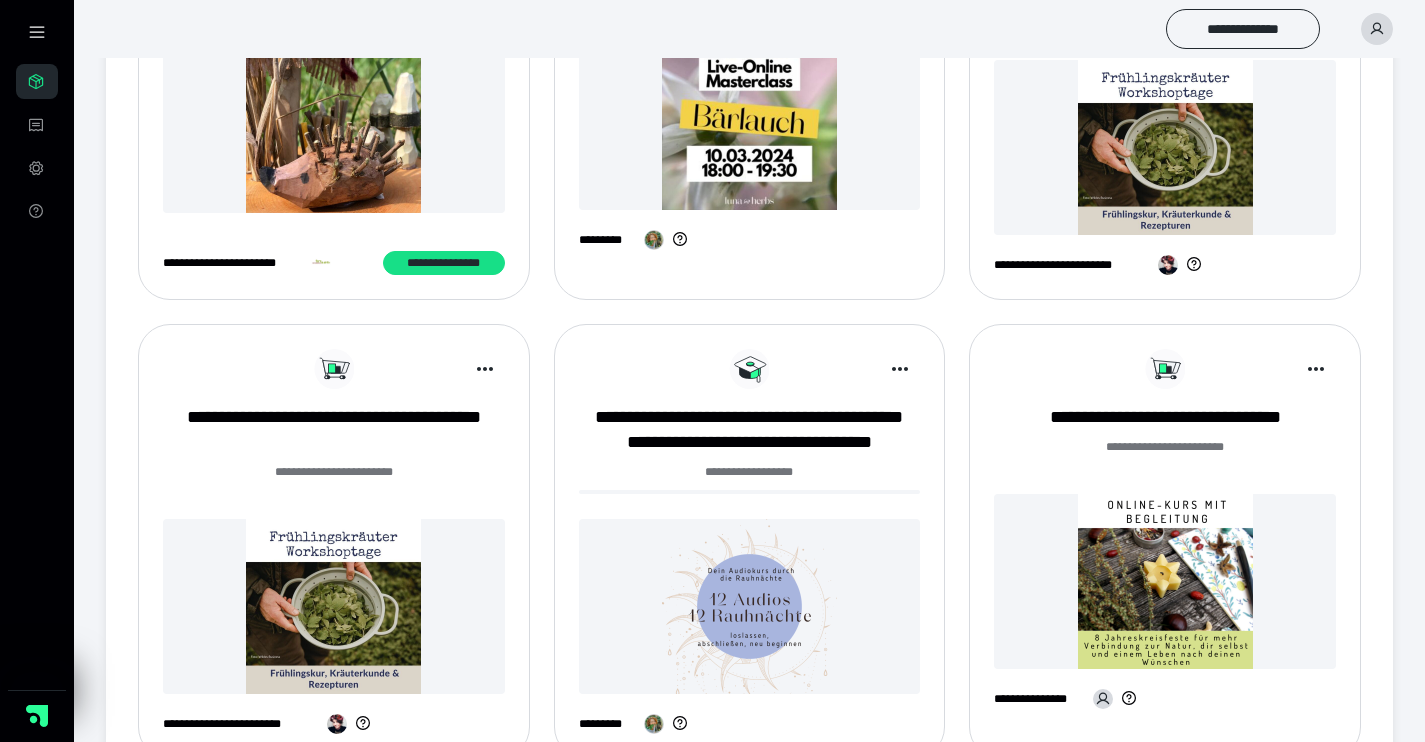 scroll, scrollTop: 586, scrollLeft: 0, axis: vertical 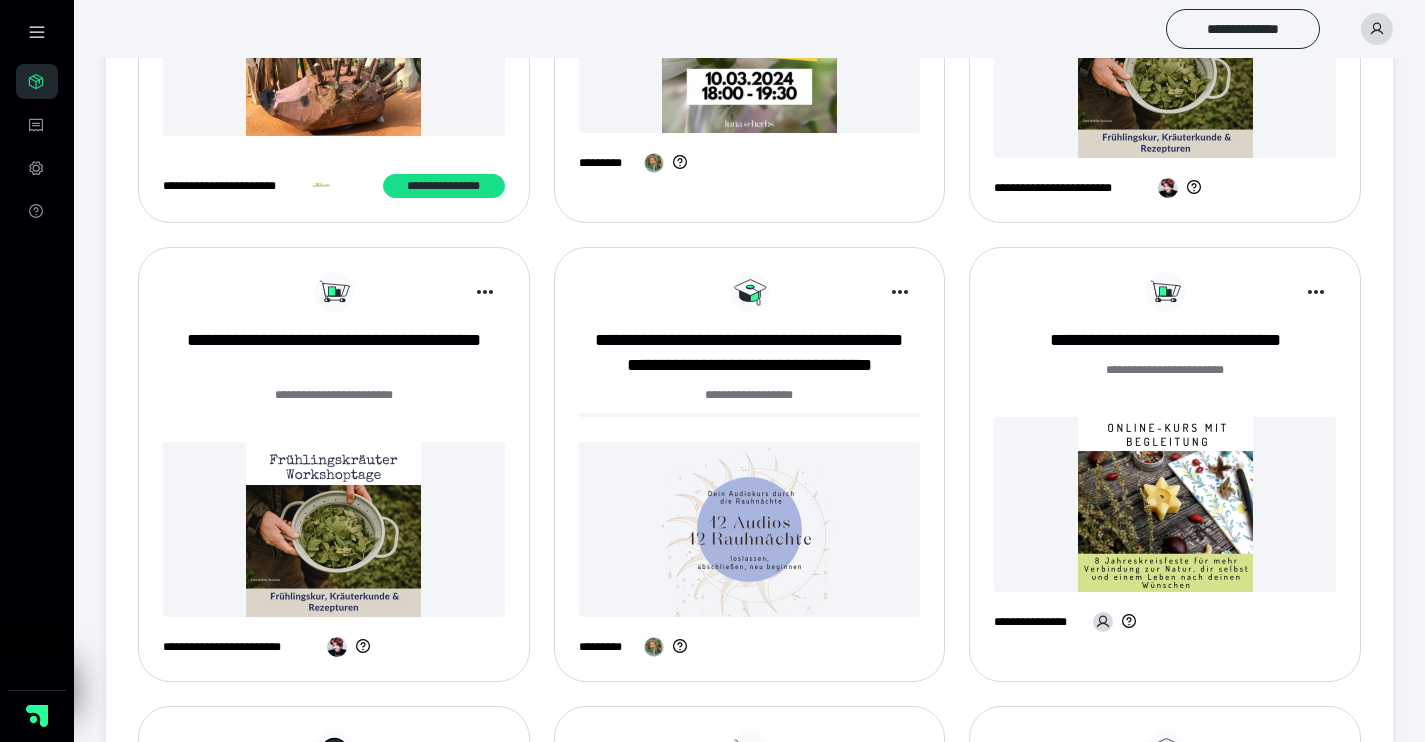 click at bounding box center (1165, 504) 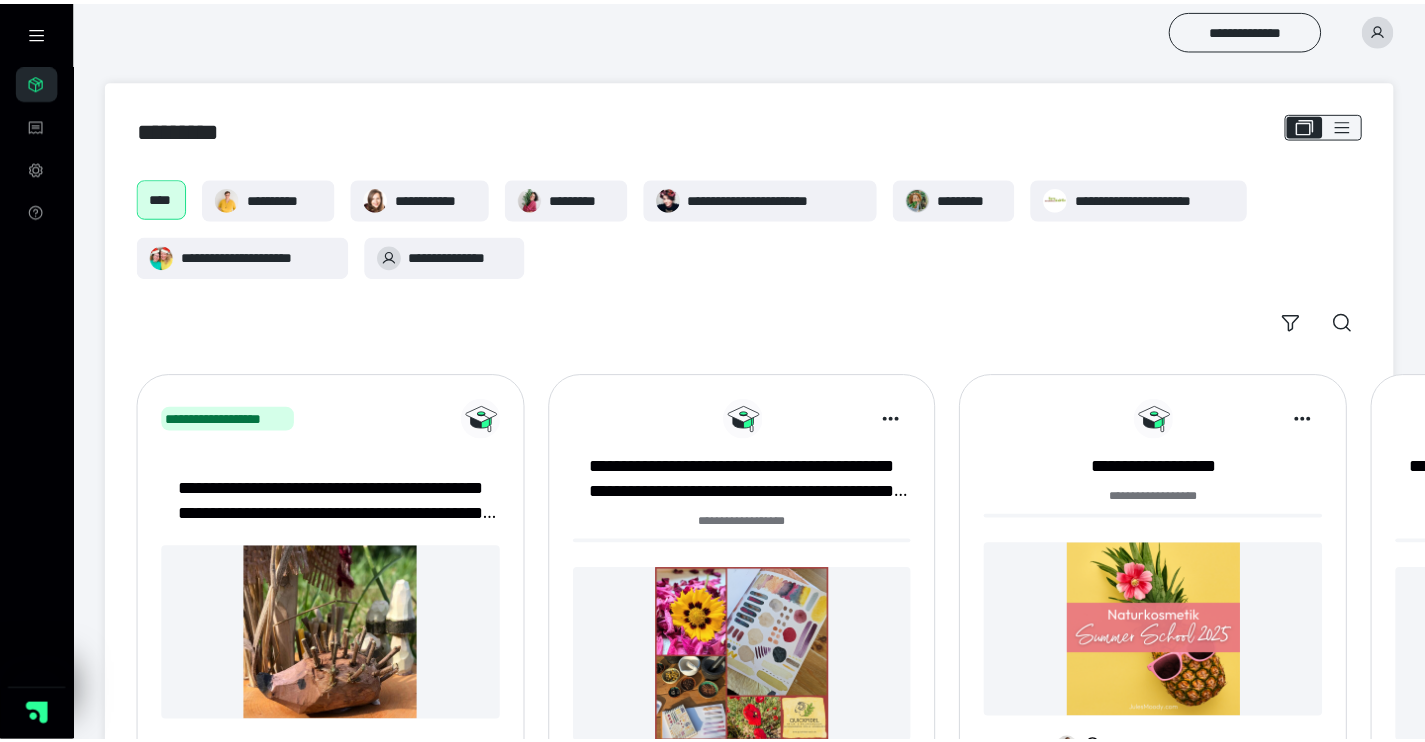 scroll, scrollTop: 586, scrollLeft: 0, axis: vertical 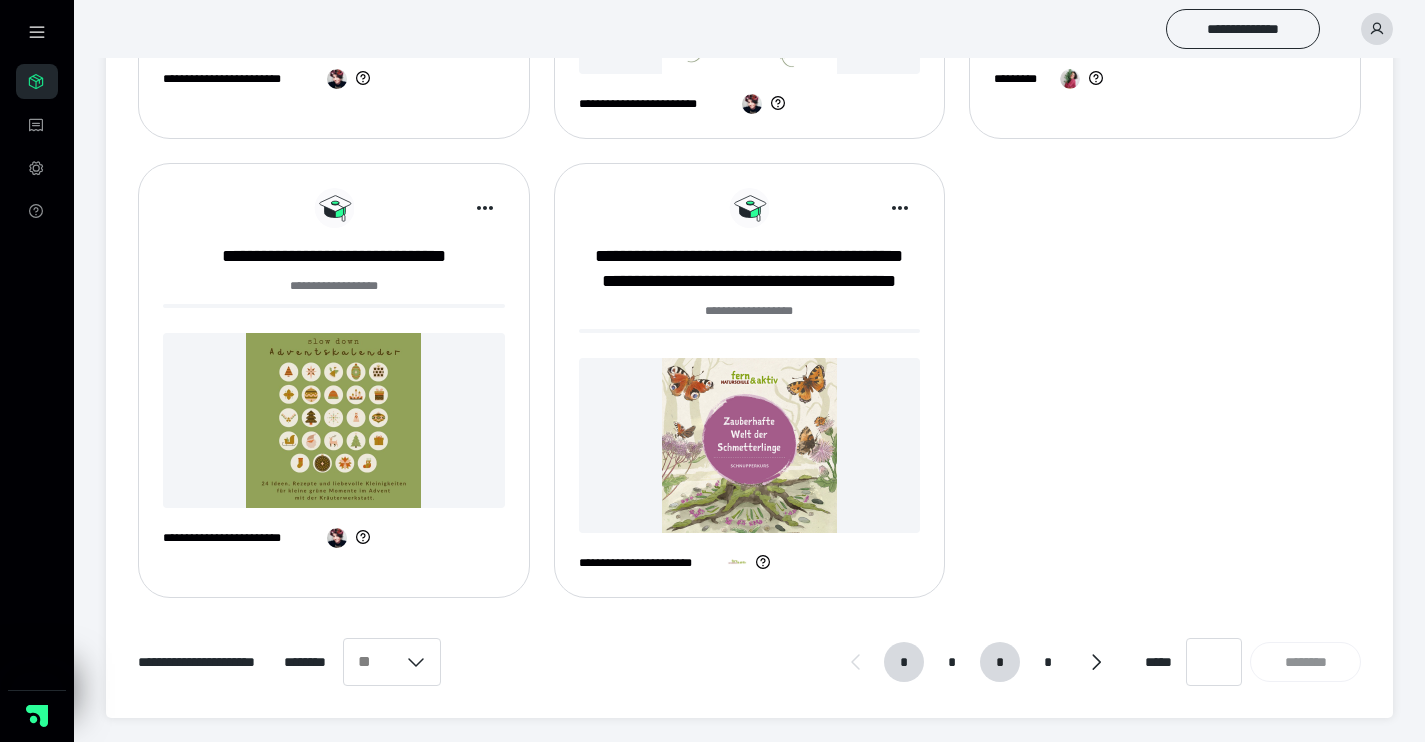 click on "*" at bounding box center (1000, 662) 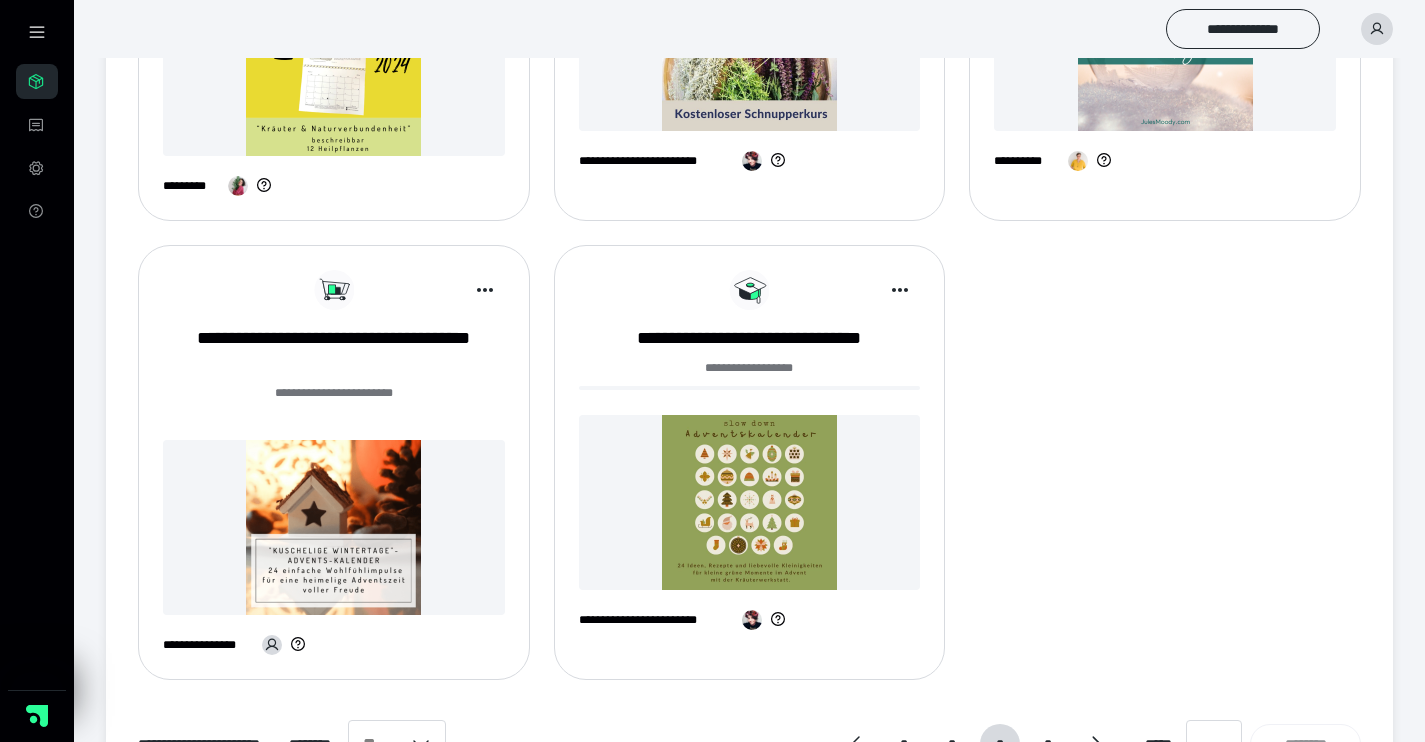 scroll, scrollTop: 1588, scrollLeft: 0, axis: vertical 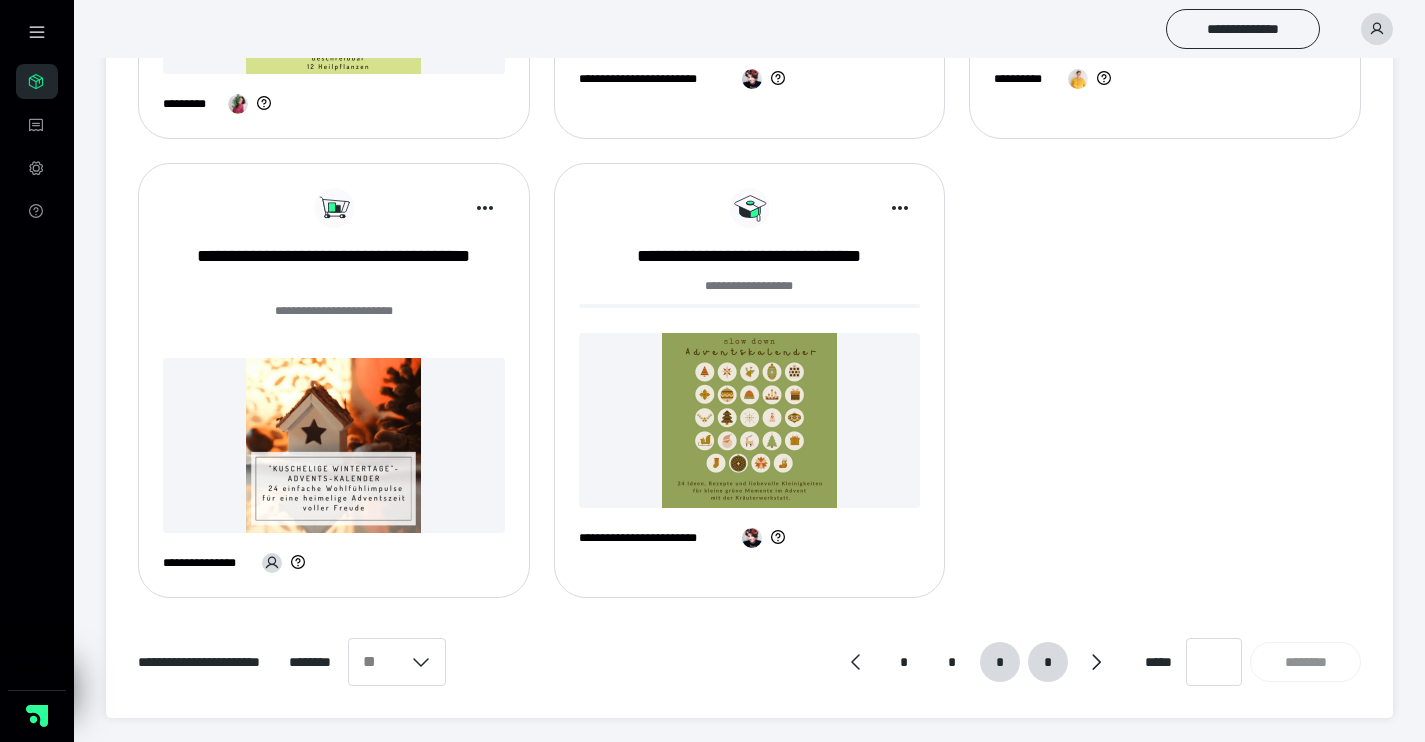 click on "*" at bounding box center [1047, 662] 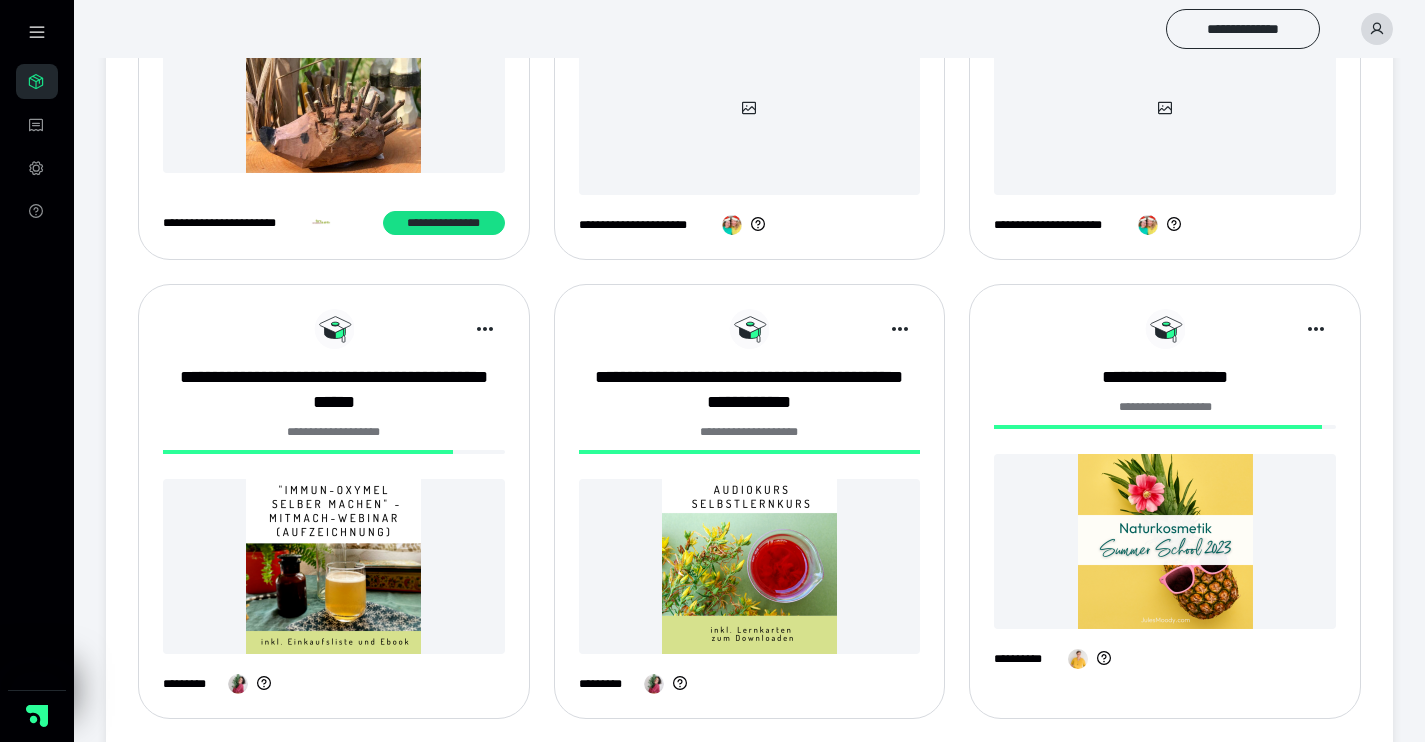 scroll, scrollTop: 670, scrollLeft: 0, axis: vertical 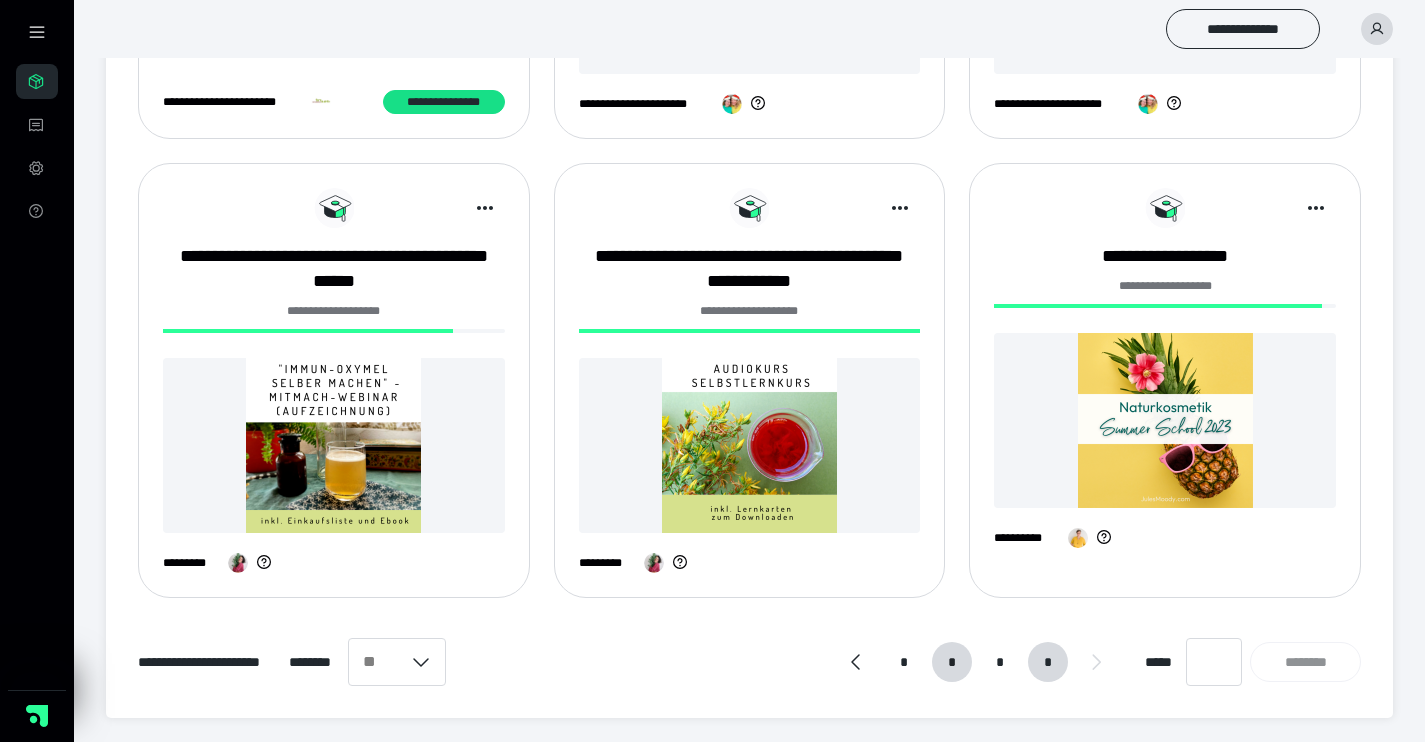click on "*" at bounding box center (952, 662) 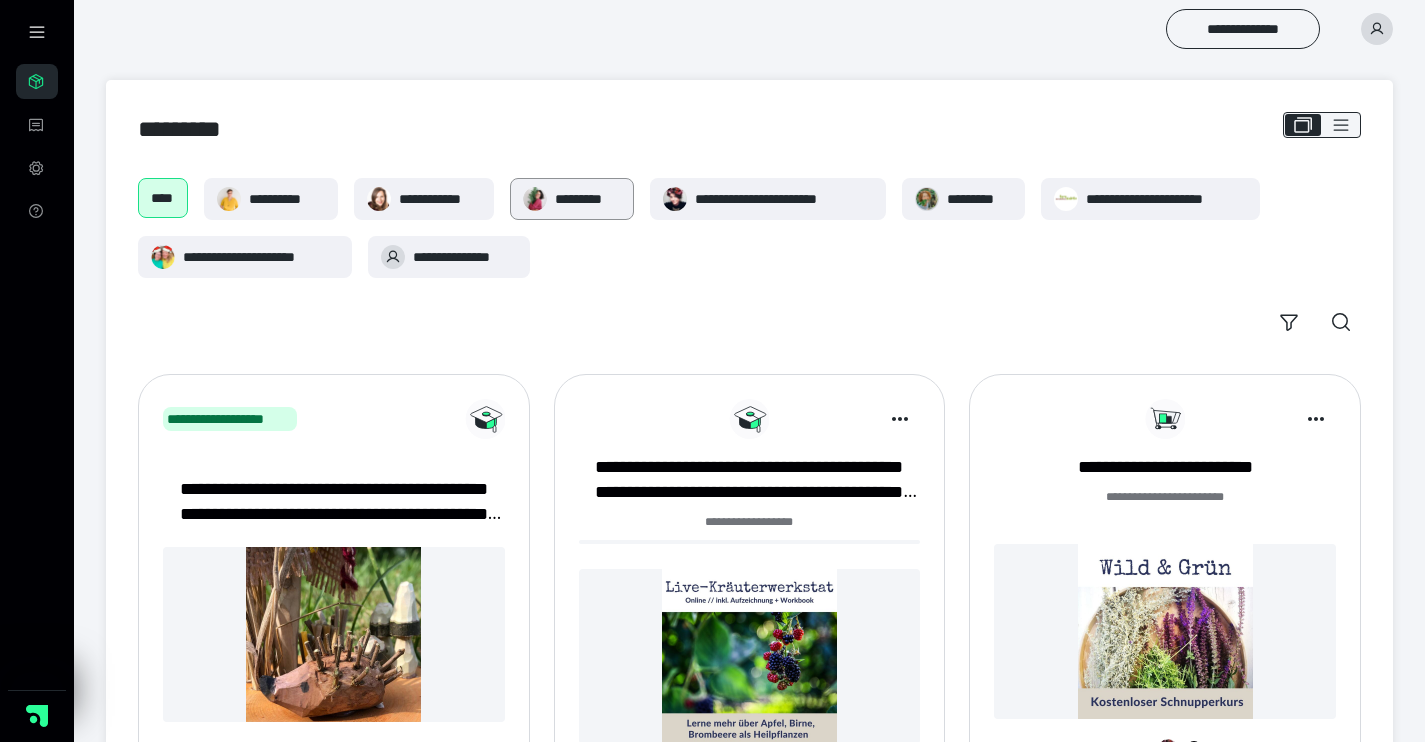 click on "*********" at bounding box center (588, 199) 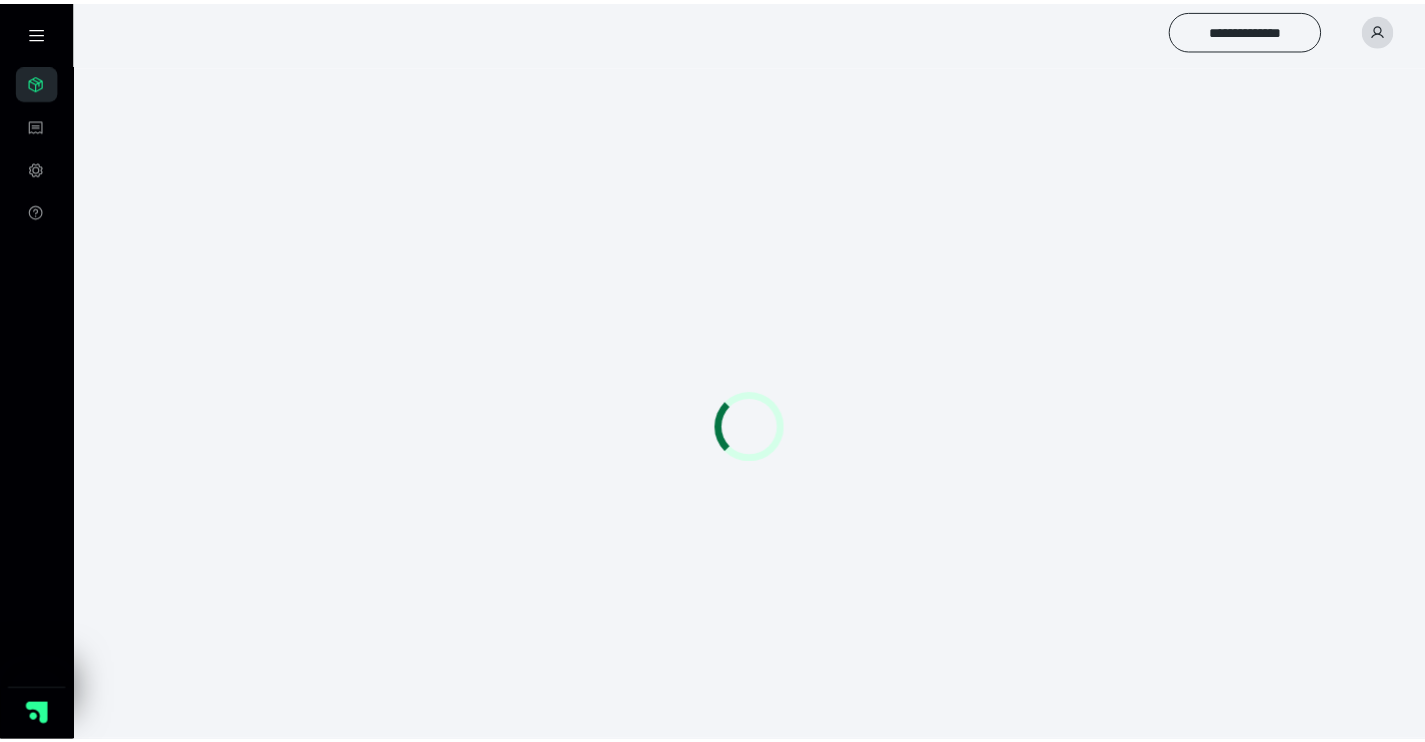 scroll, scrollTop: 0, scrollLeft: 0, axis: both 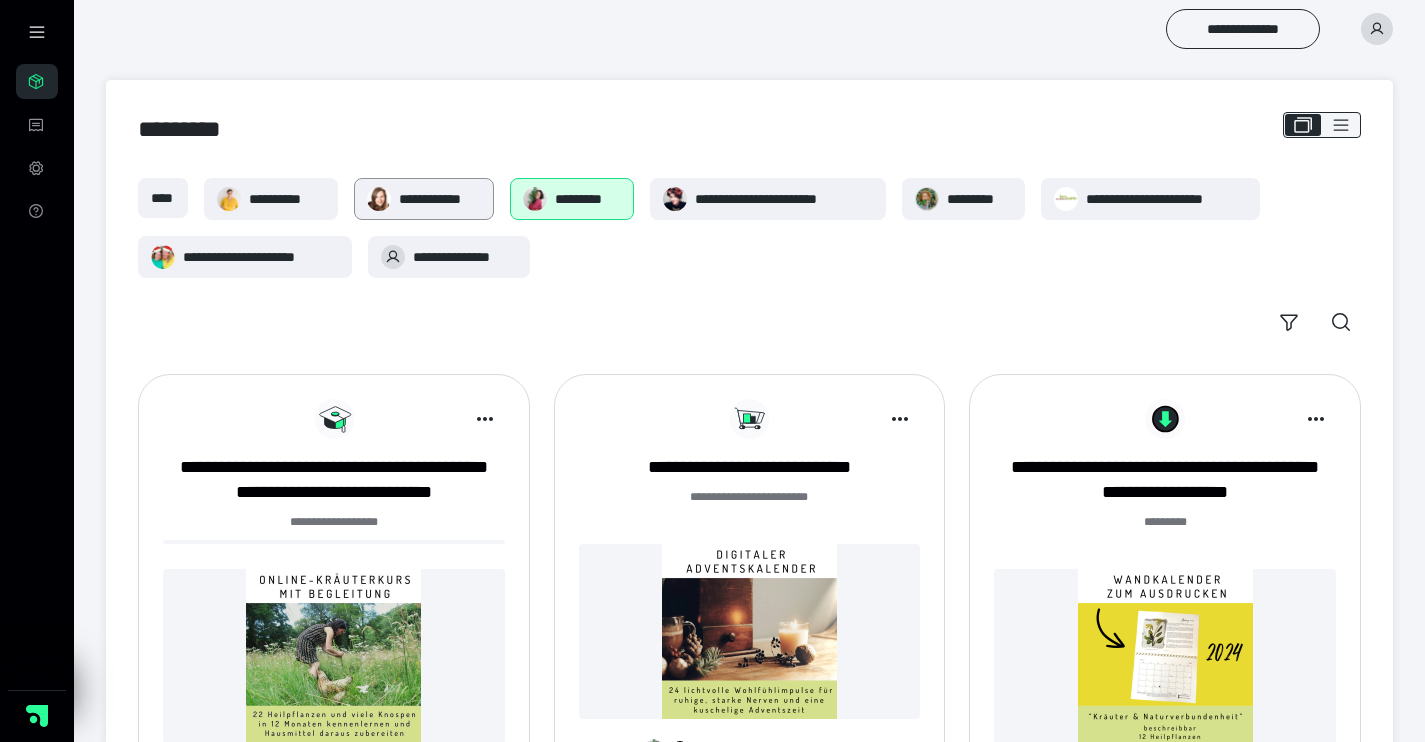 click on "**********" at bounding box center [440, 199] 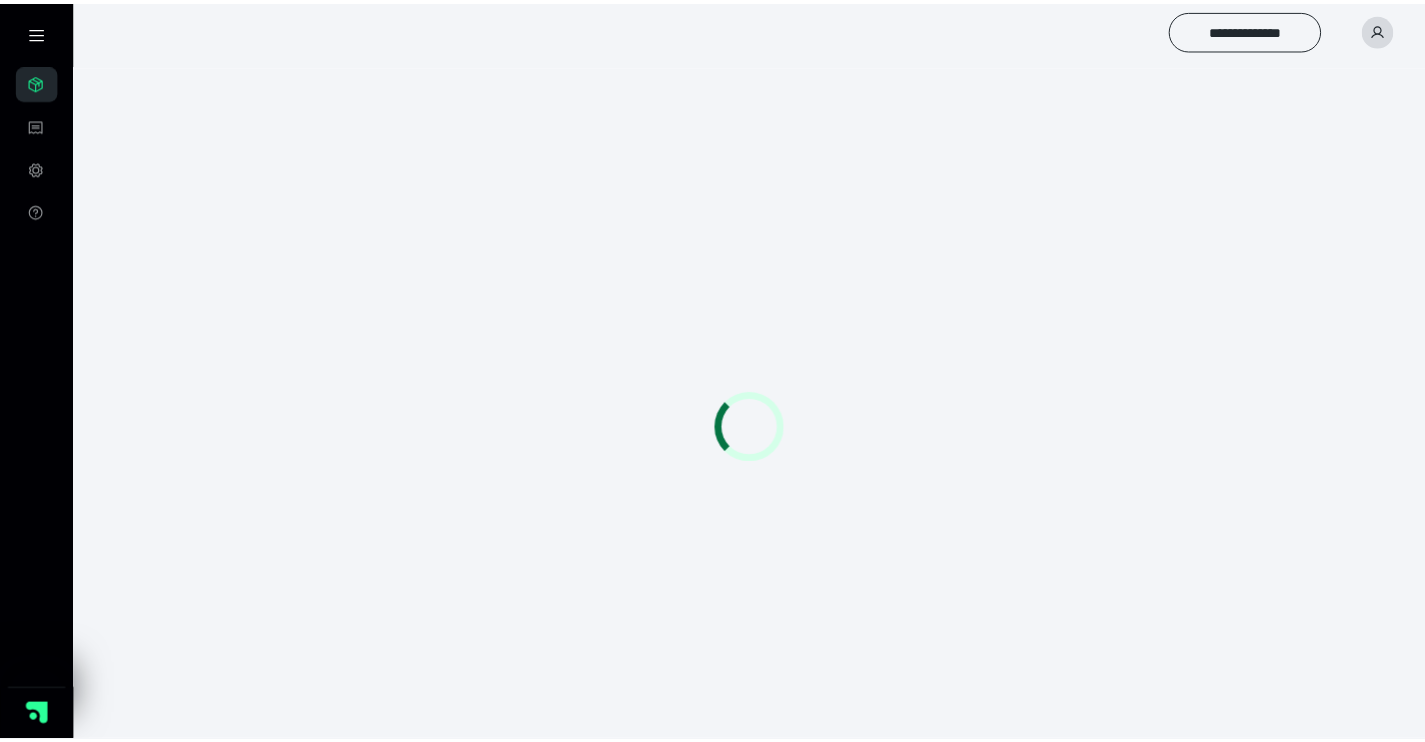scroll, scrollTop: 0, scrollLeft: 0, axis: both 